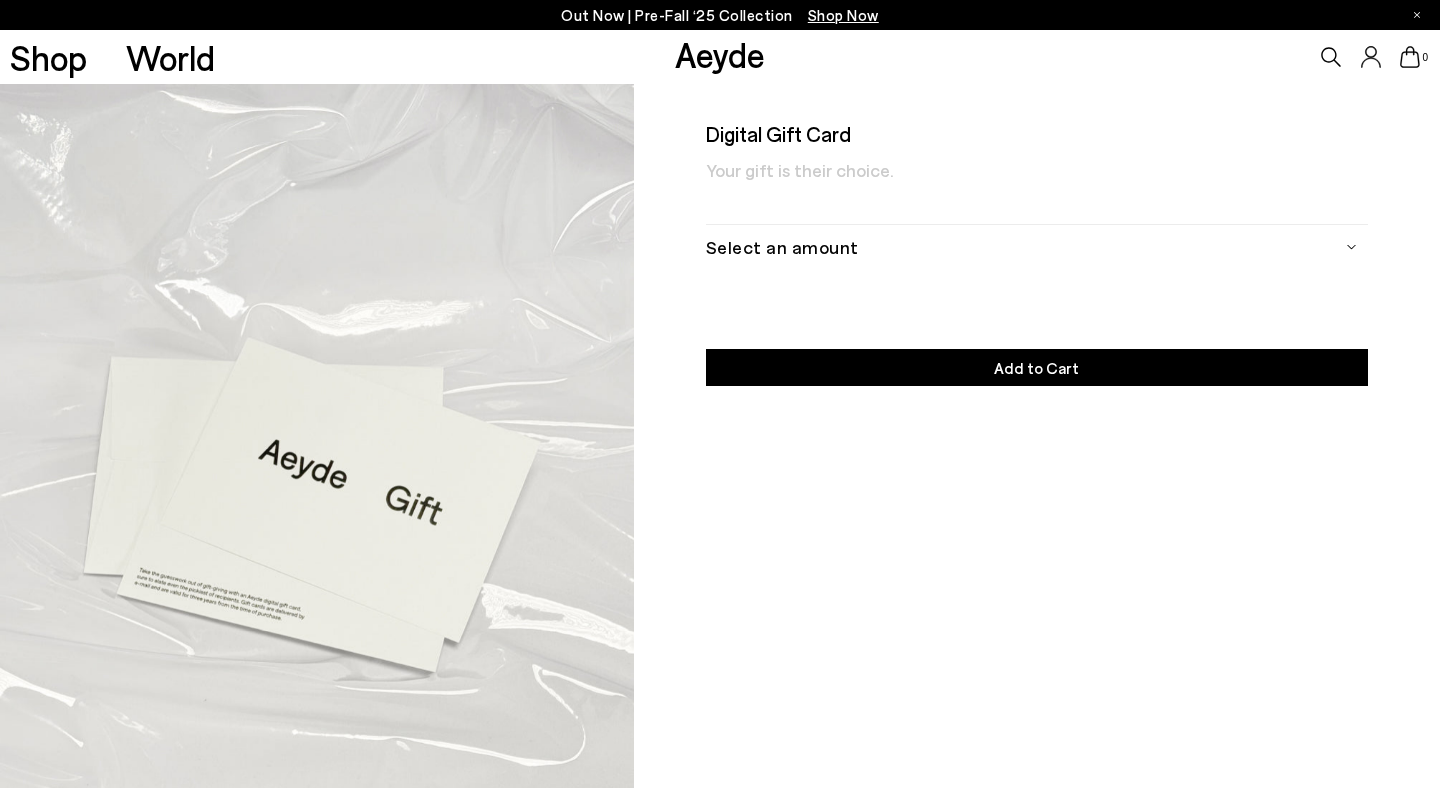 scroll, scrollTop: 0, scrollLeft: 0, axis: both 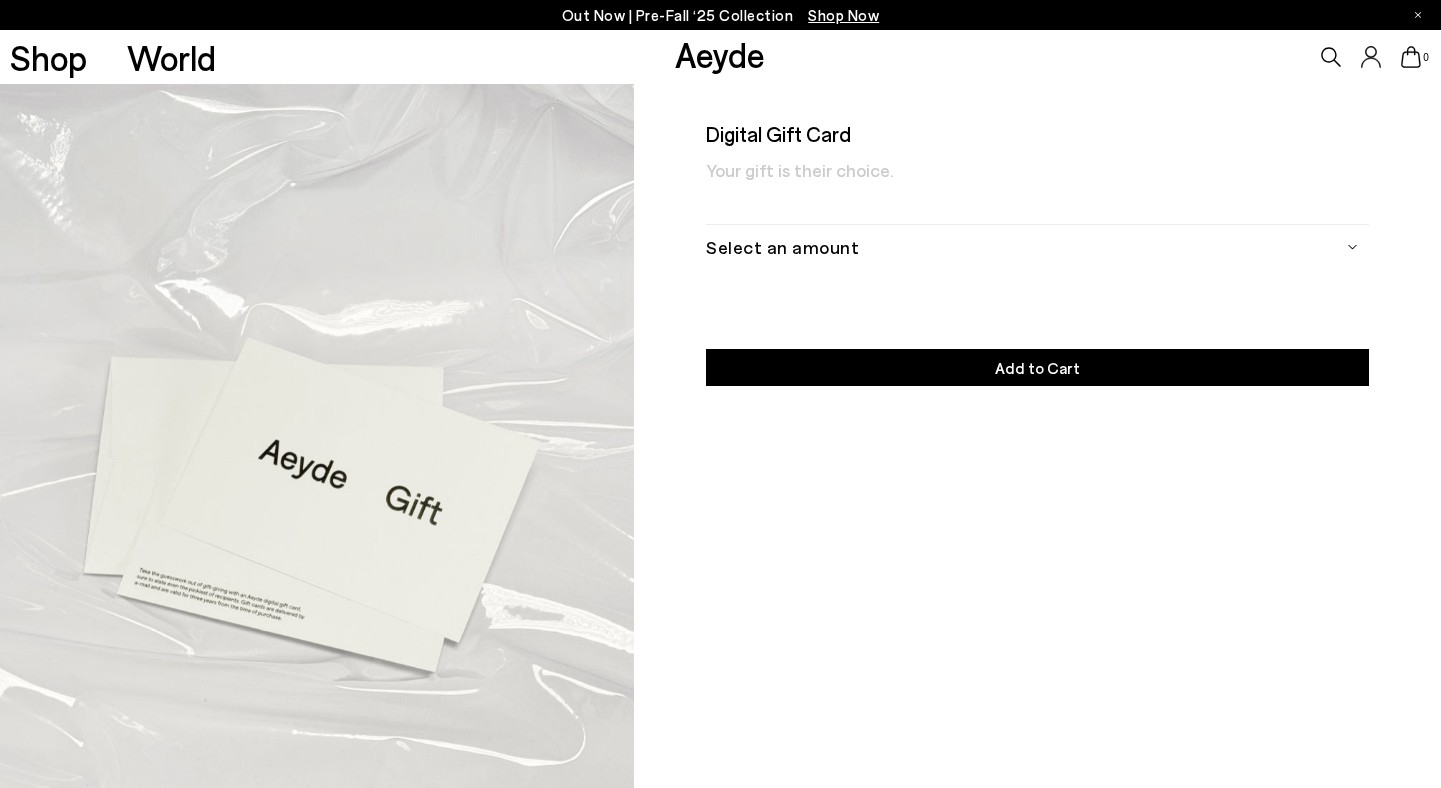 click on "Your gift is their choice." at bounding box center [800, 178] 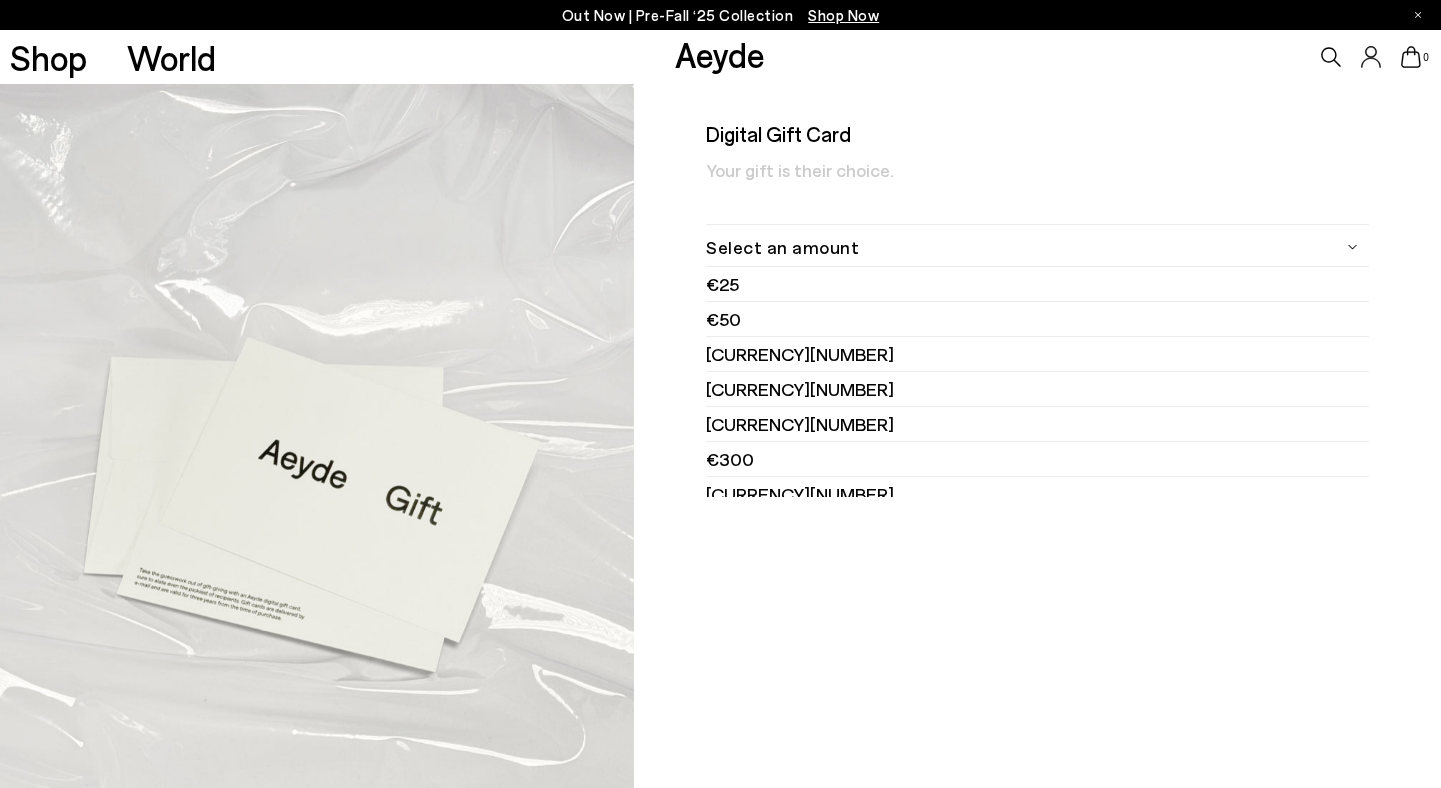 scroll, scrollTop: 85, scrollLeft: 0, axis: vertical 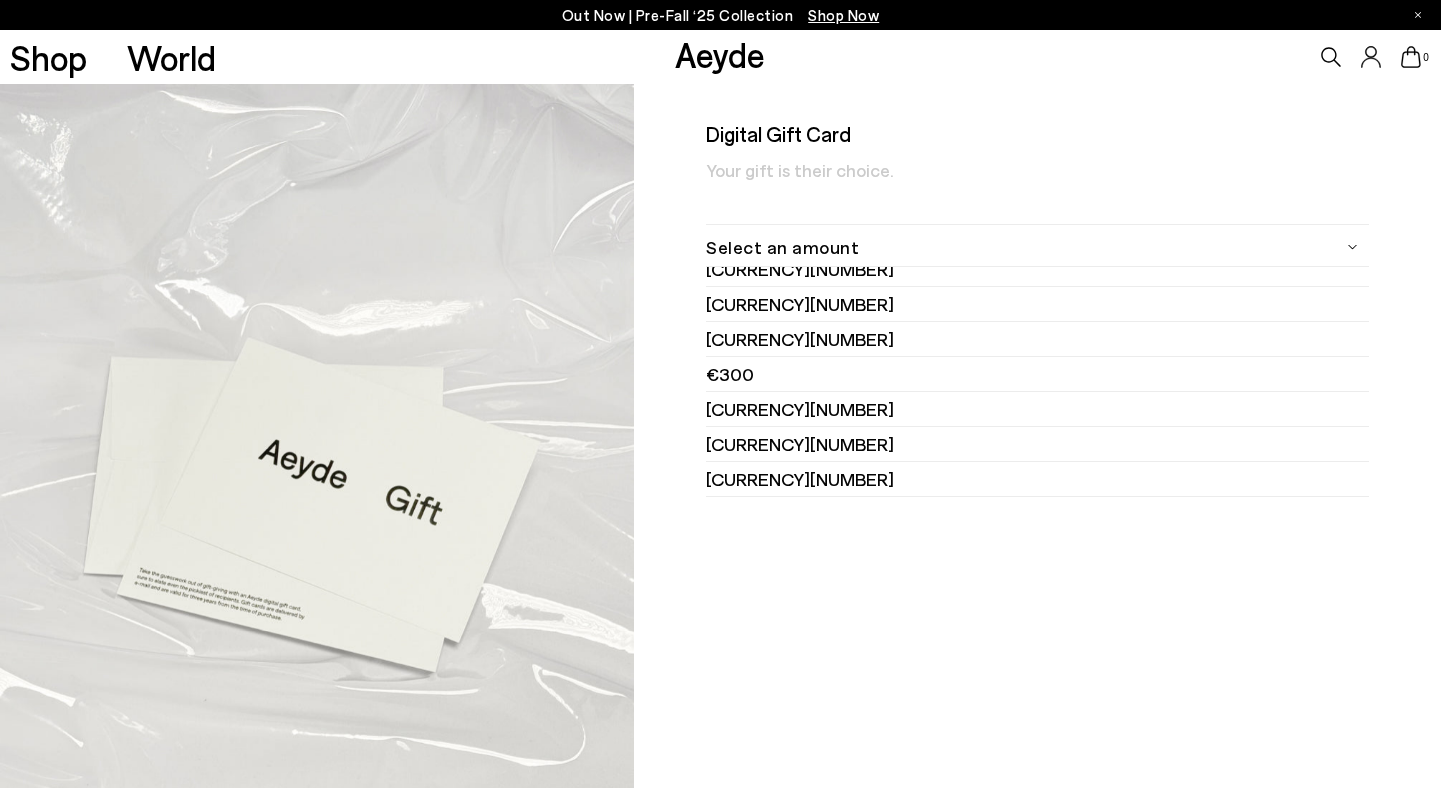 click on "€525" at bounding box center (1037, 479) 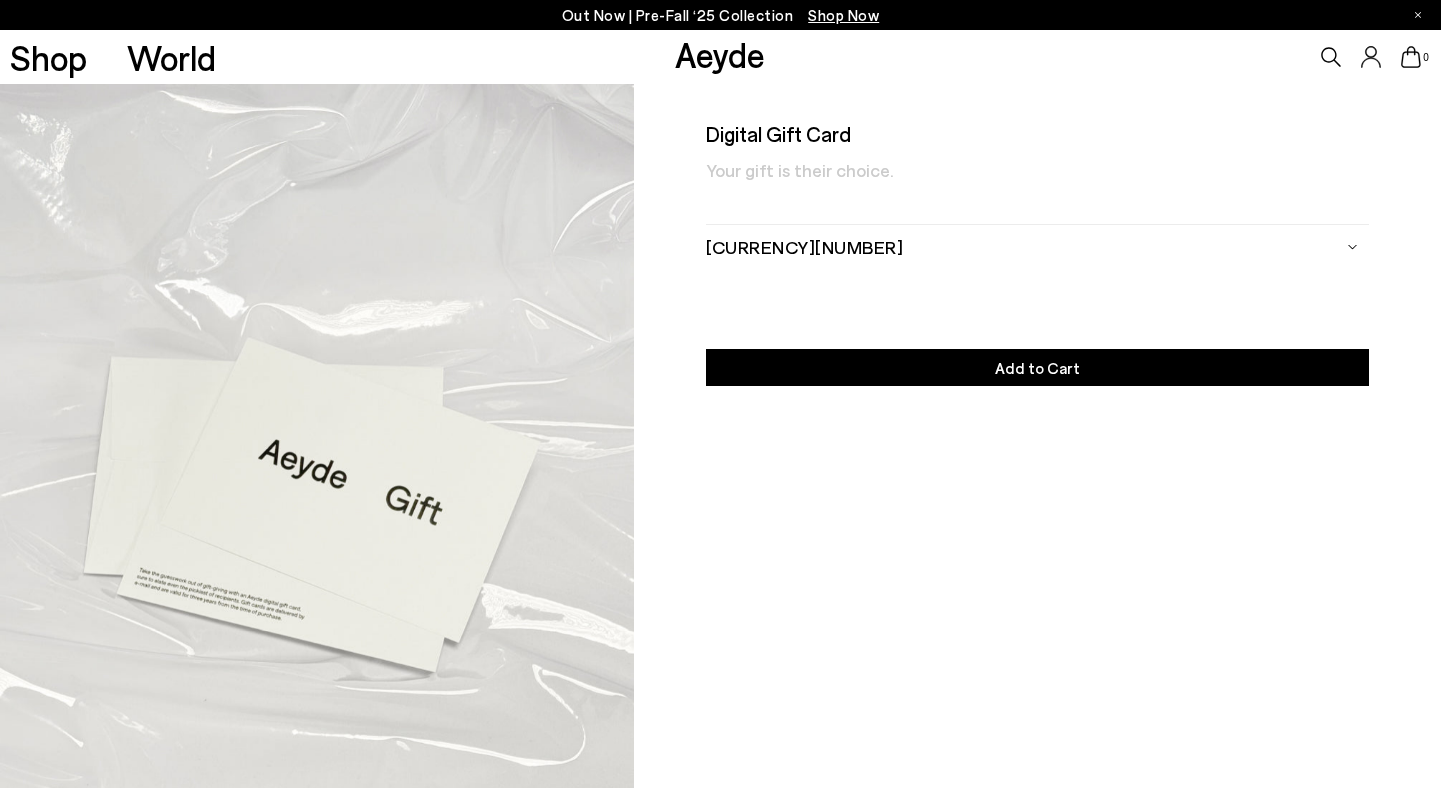 click on "Add to Cart
Select an Amount" at bounding box center (1037, 367) 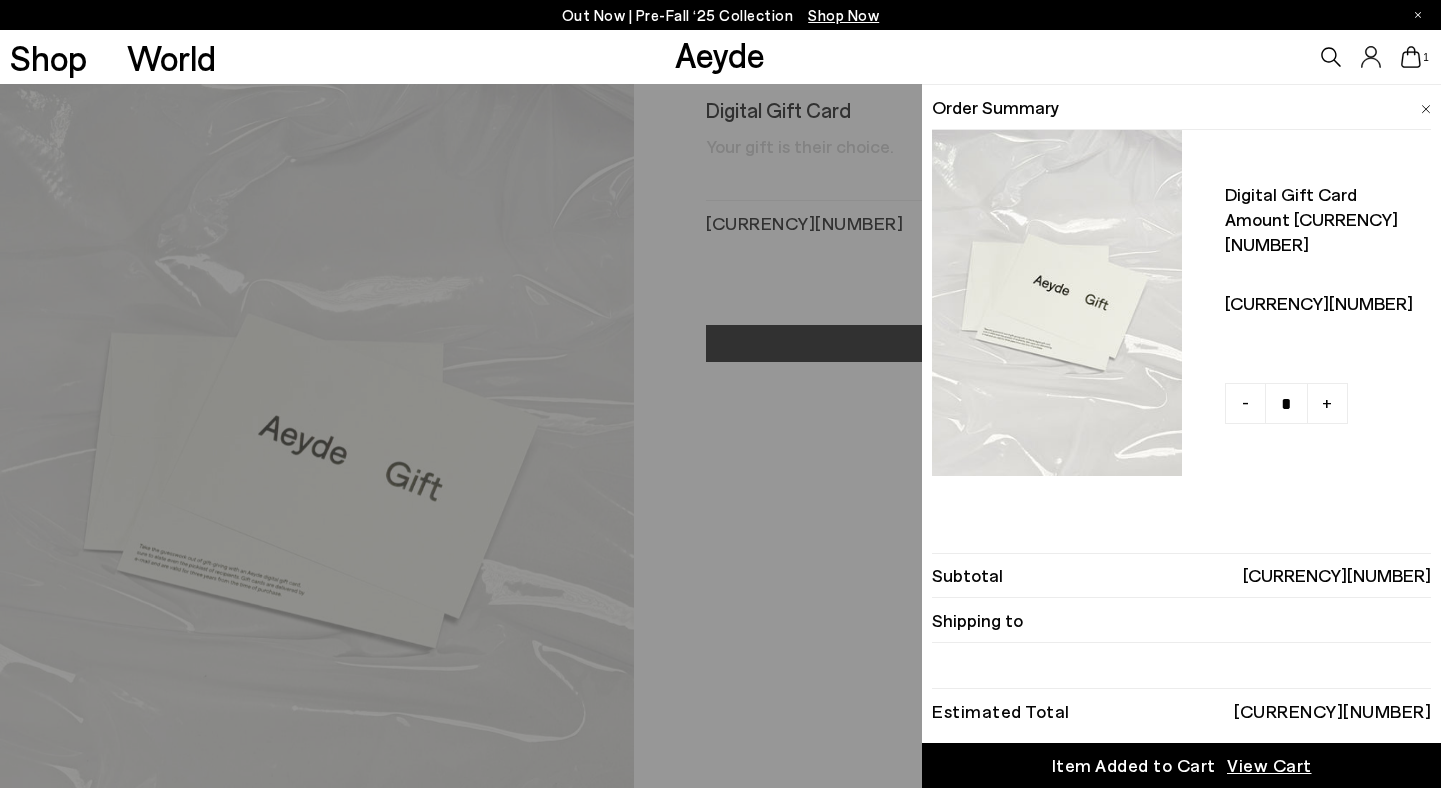 scroll, scrollTop: 25, scrollLeft: 0, axis: vertical 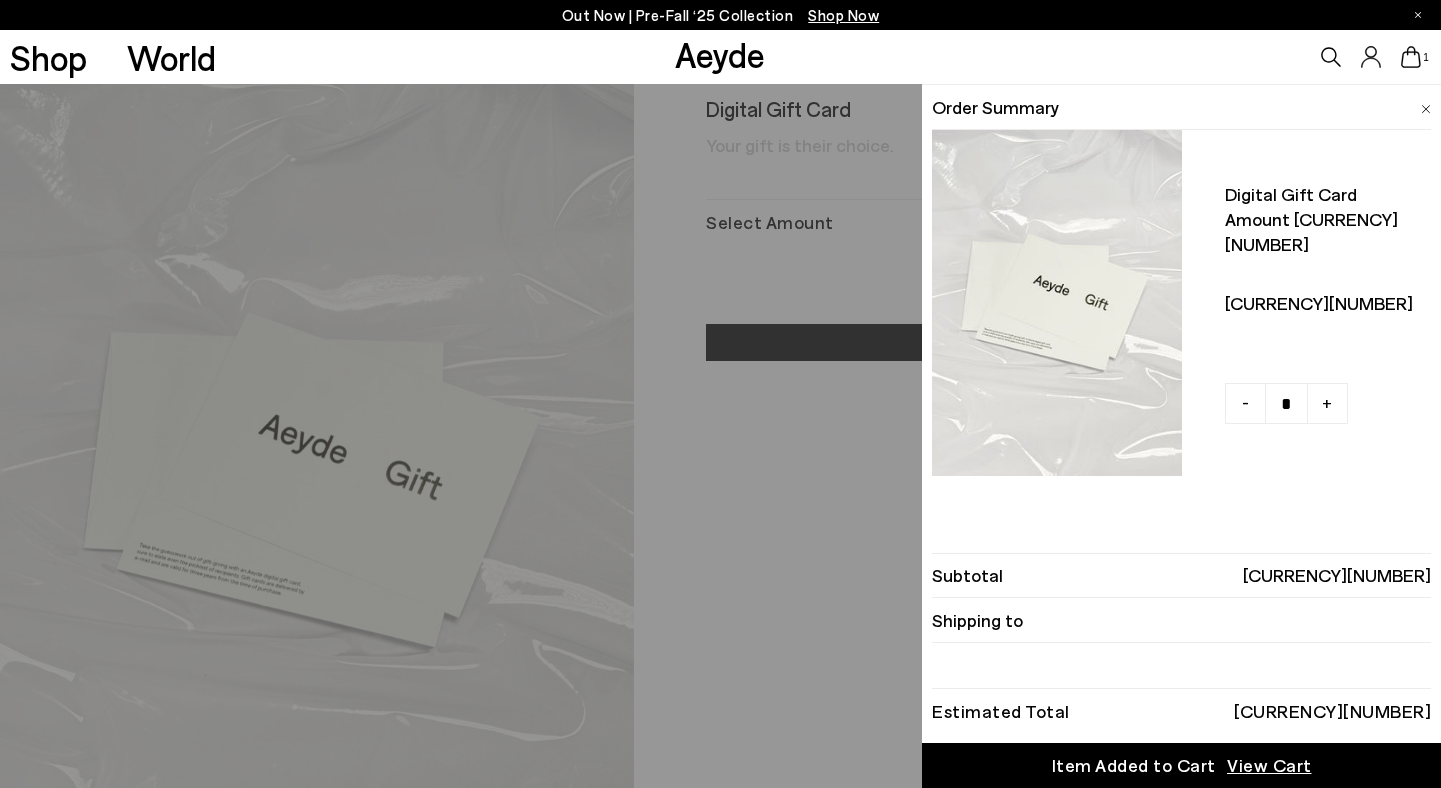 click on "View Cart" at bounding box center (1269, 765) 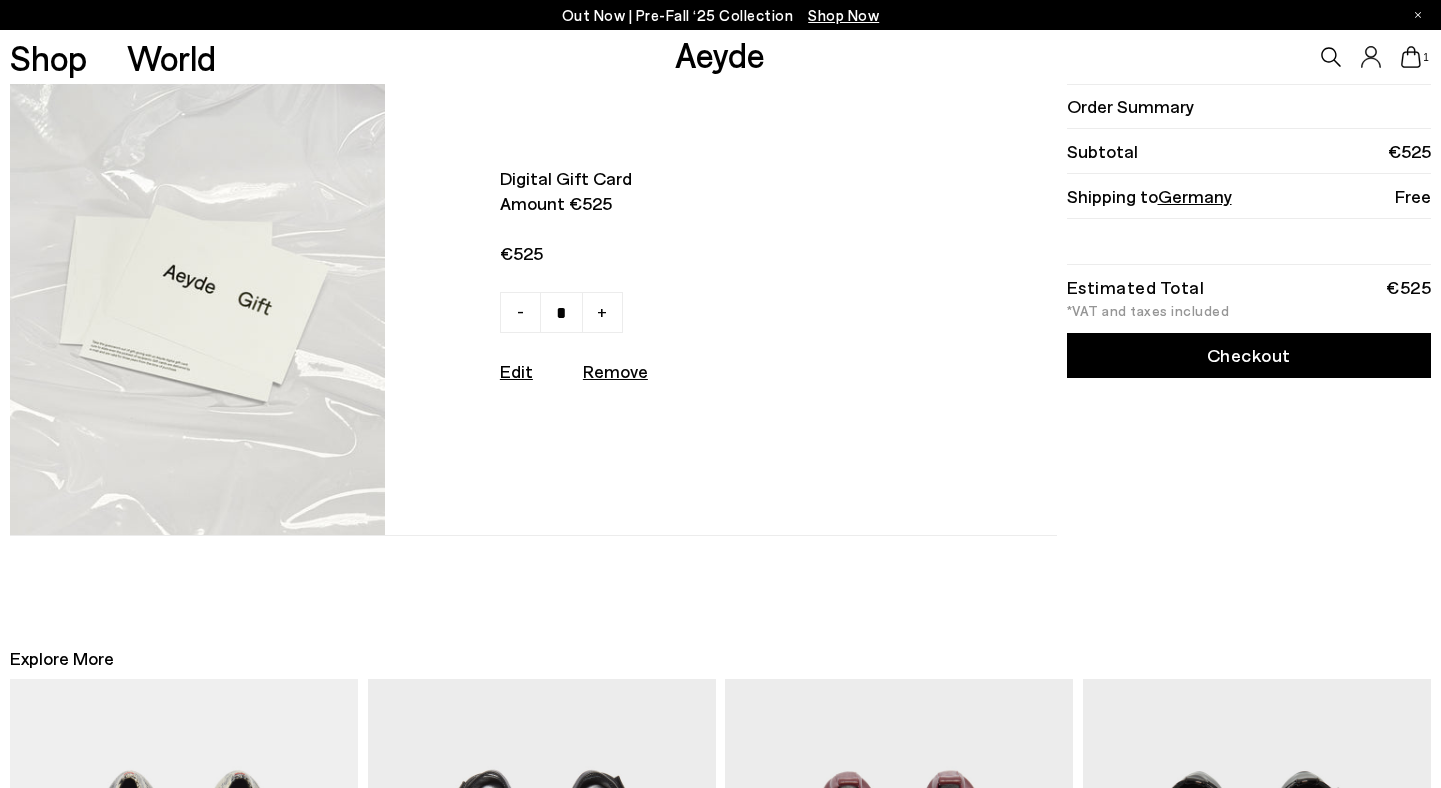 scroll, scrollTop: 12, scrollLeft: 0, axis: vertical 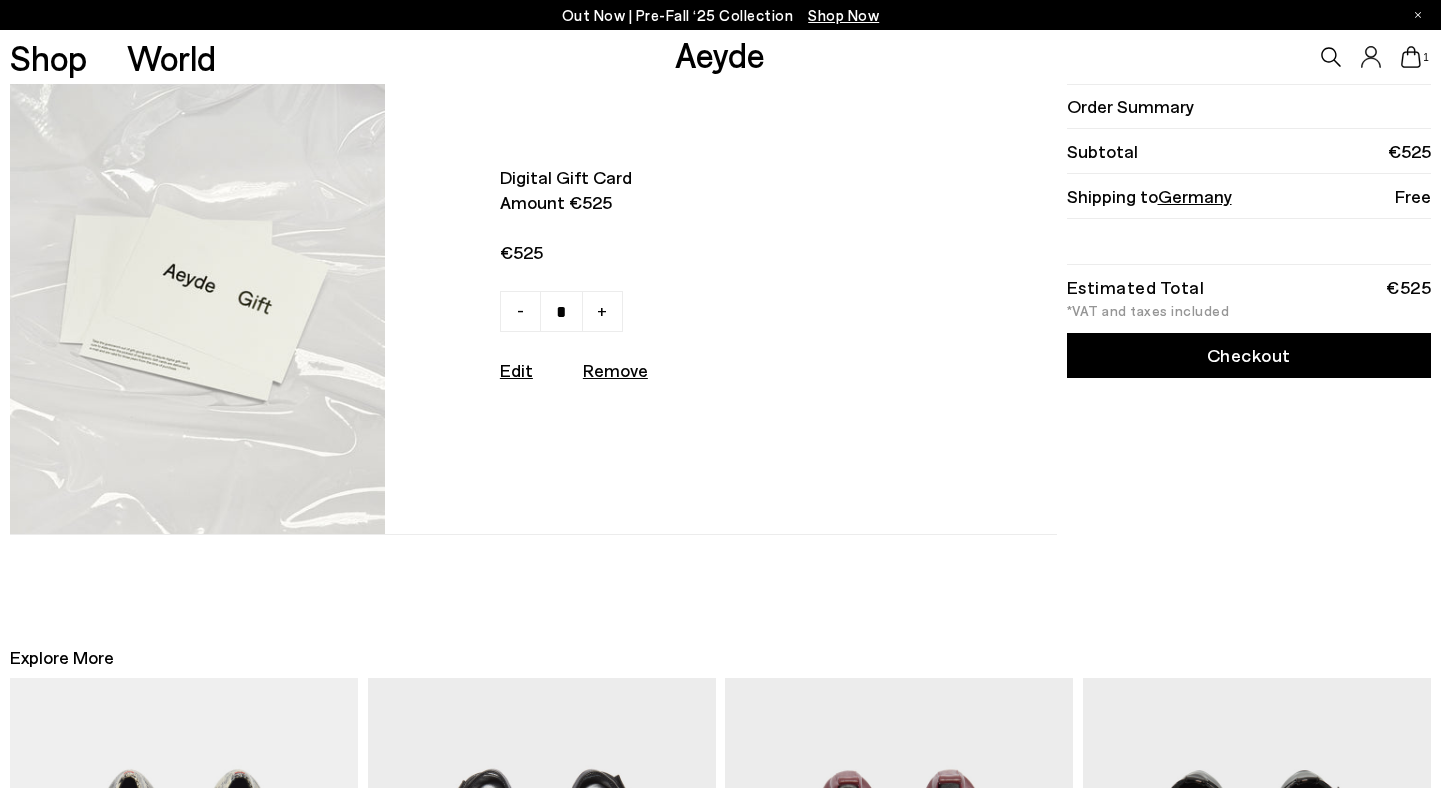 click on "Checkout" at bounding box center [1249, 355] 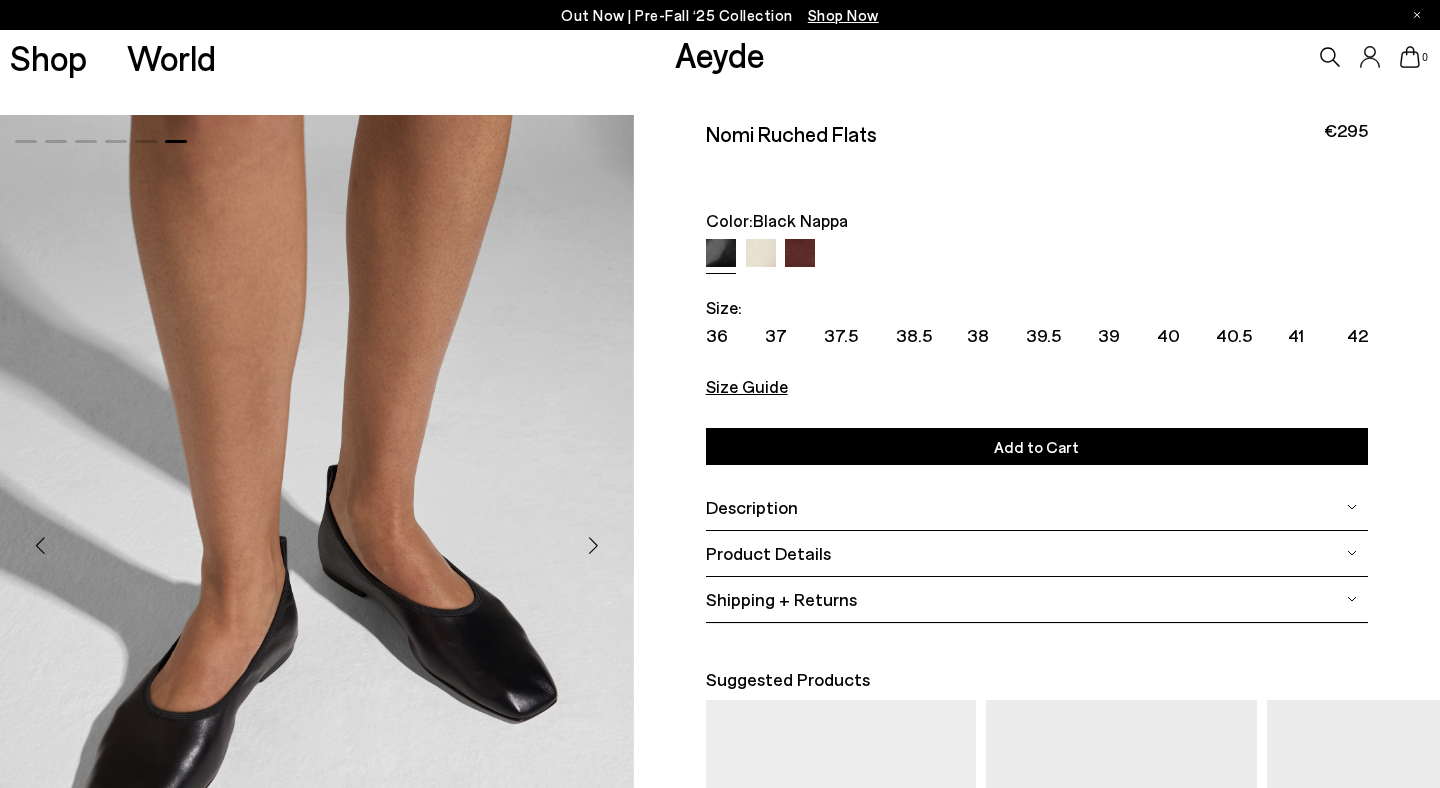 click at bounding box center [594, 546] 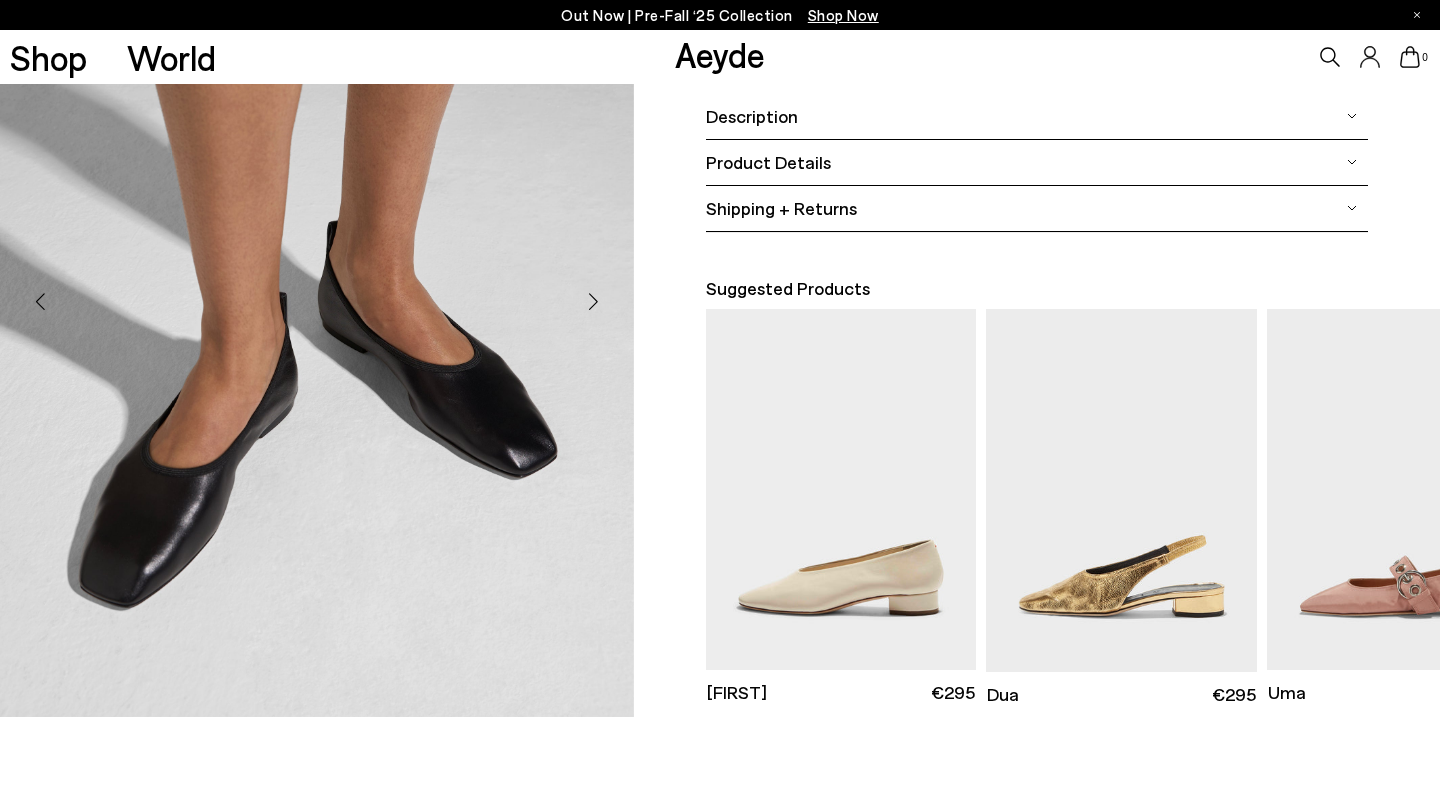 scroll, scrollTop: 391, scrollLeft: 0, axis: vertical 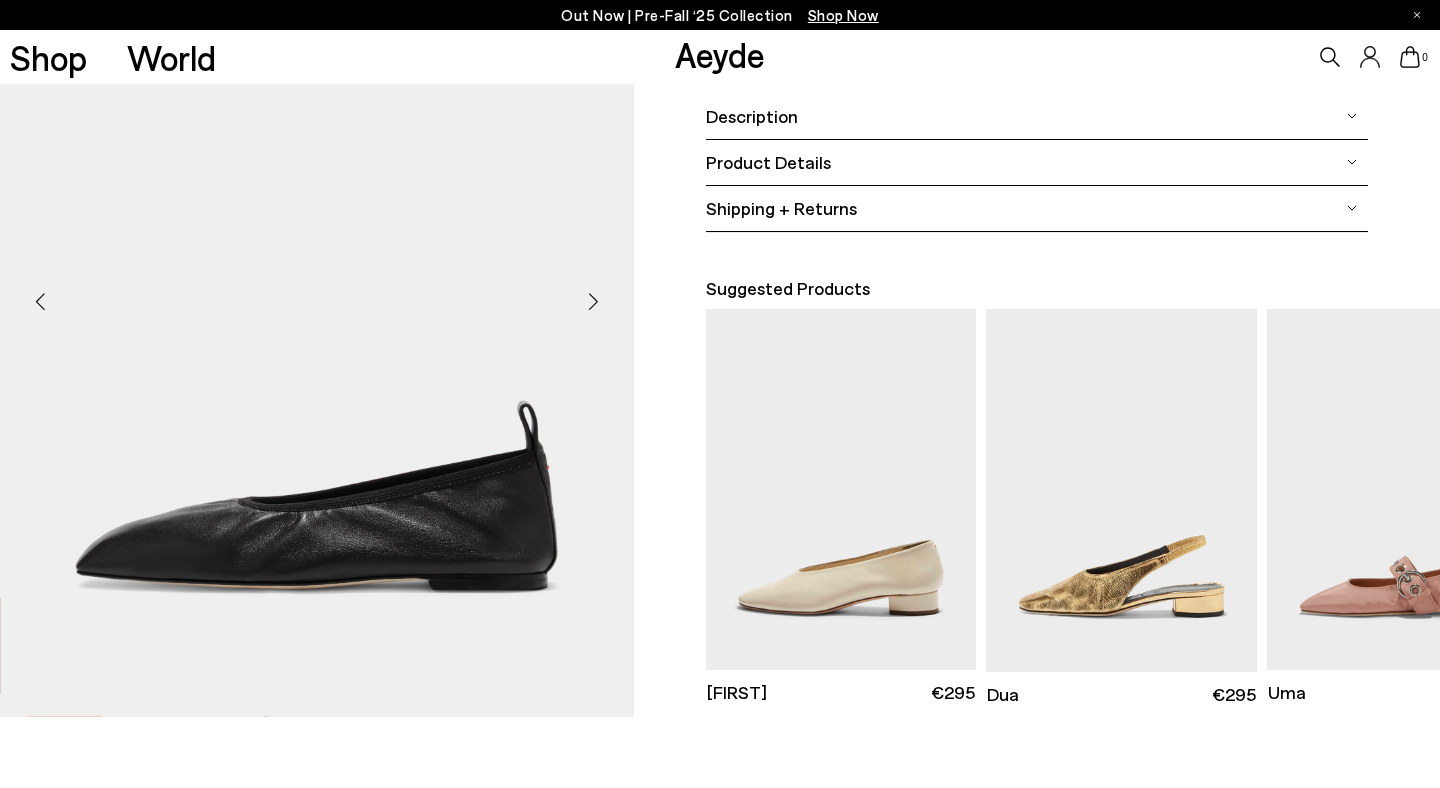 click at bounding box center (594, 302) 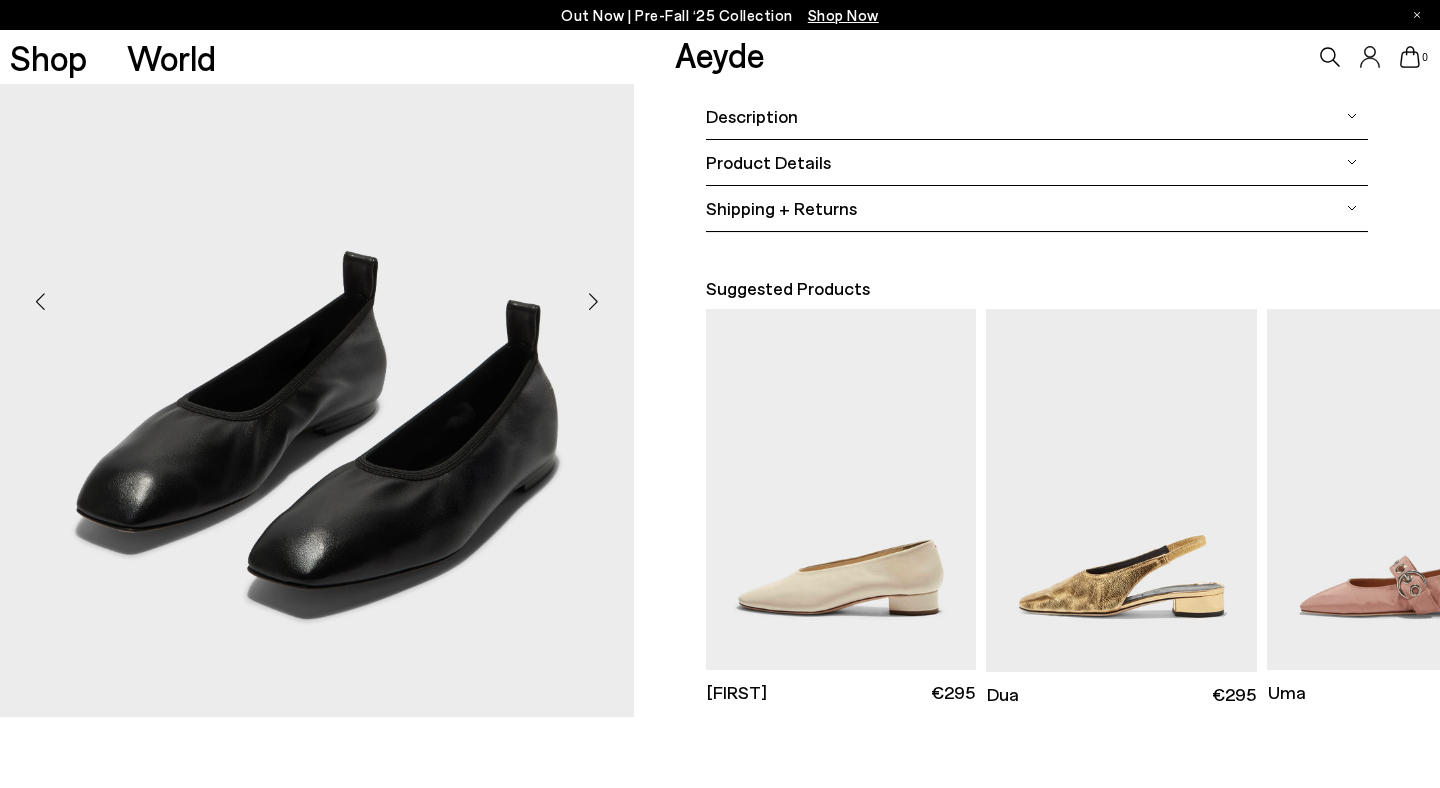 click at bounding box center (594, 302) 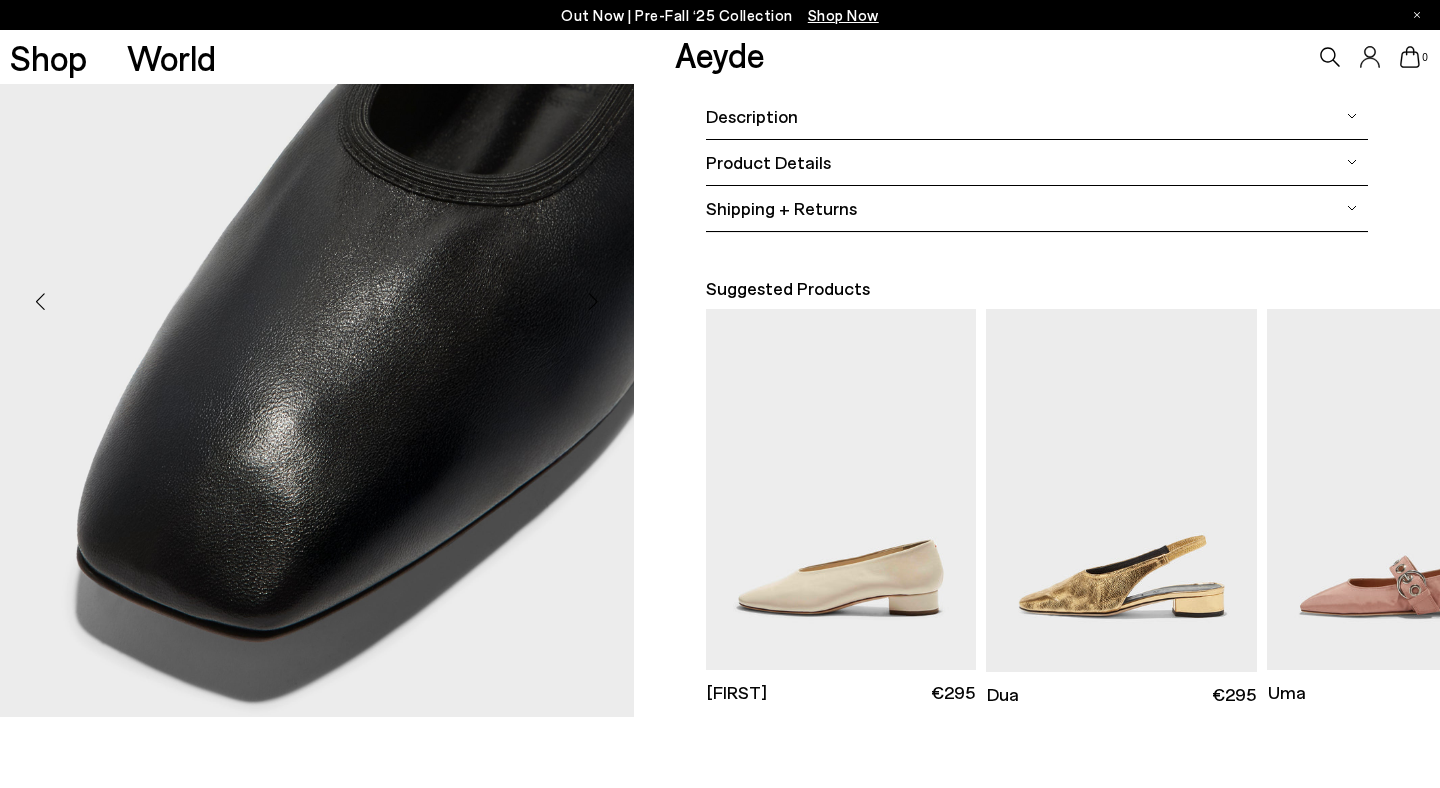 click at bounding box center (594, 302) 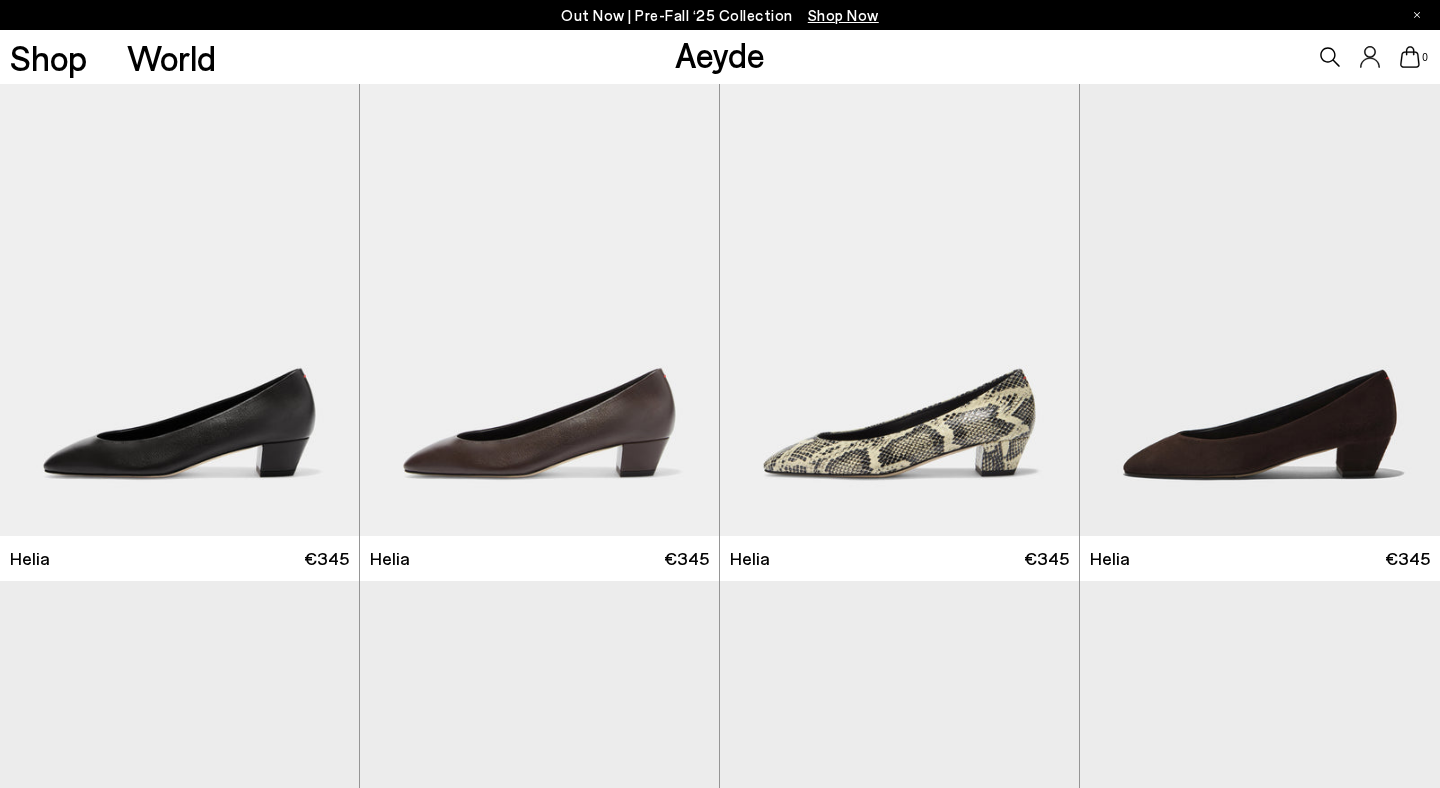 scroll, scrollTop: 0, scrollLeft: 0, axis: both 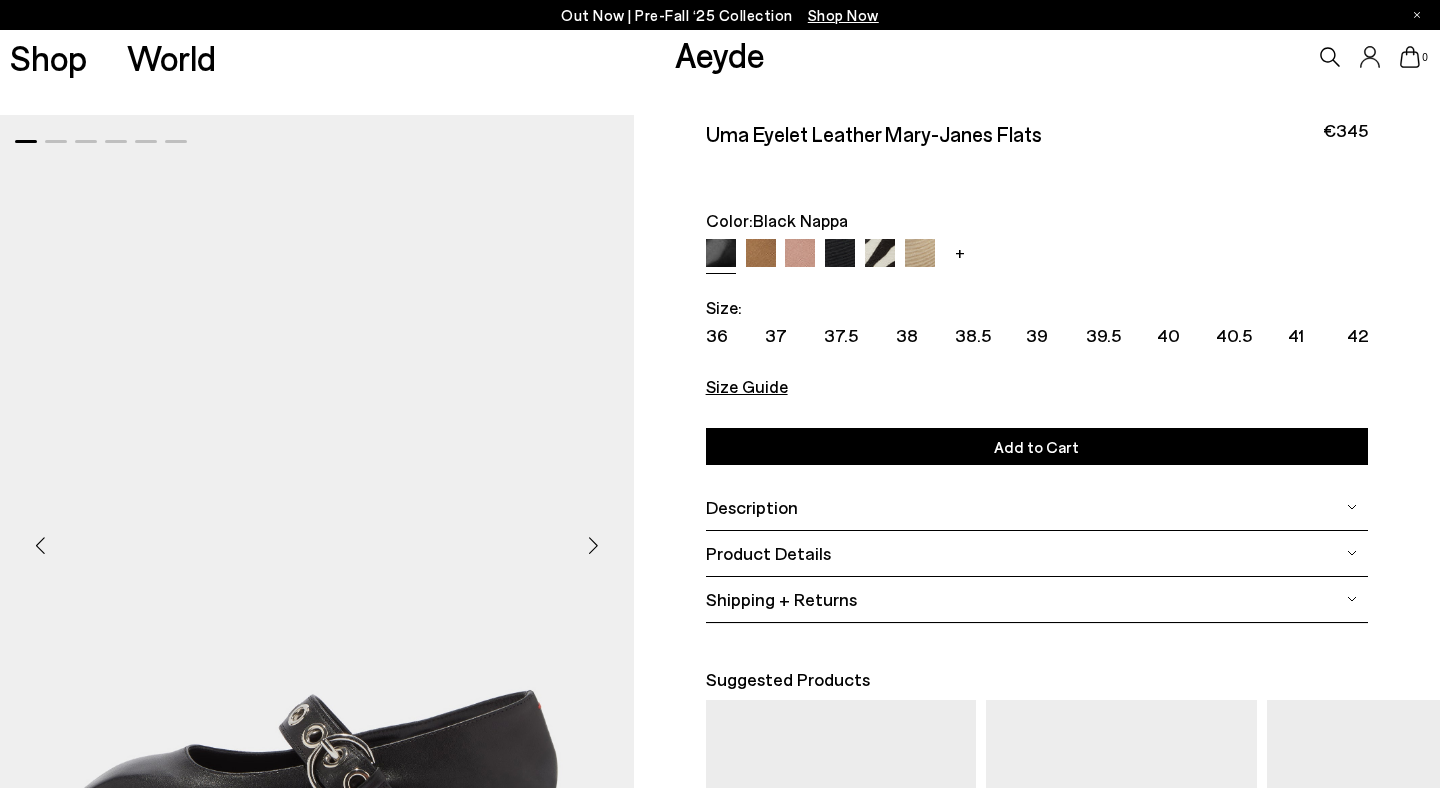 click on "Size Guide" at bounding box center [1037, 388] 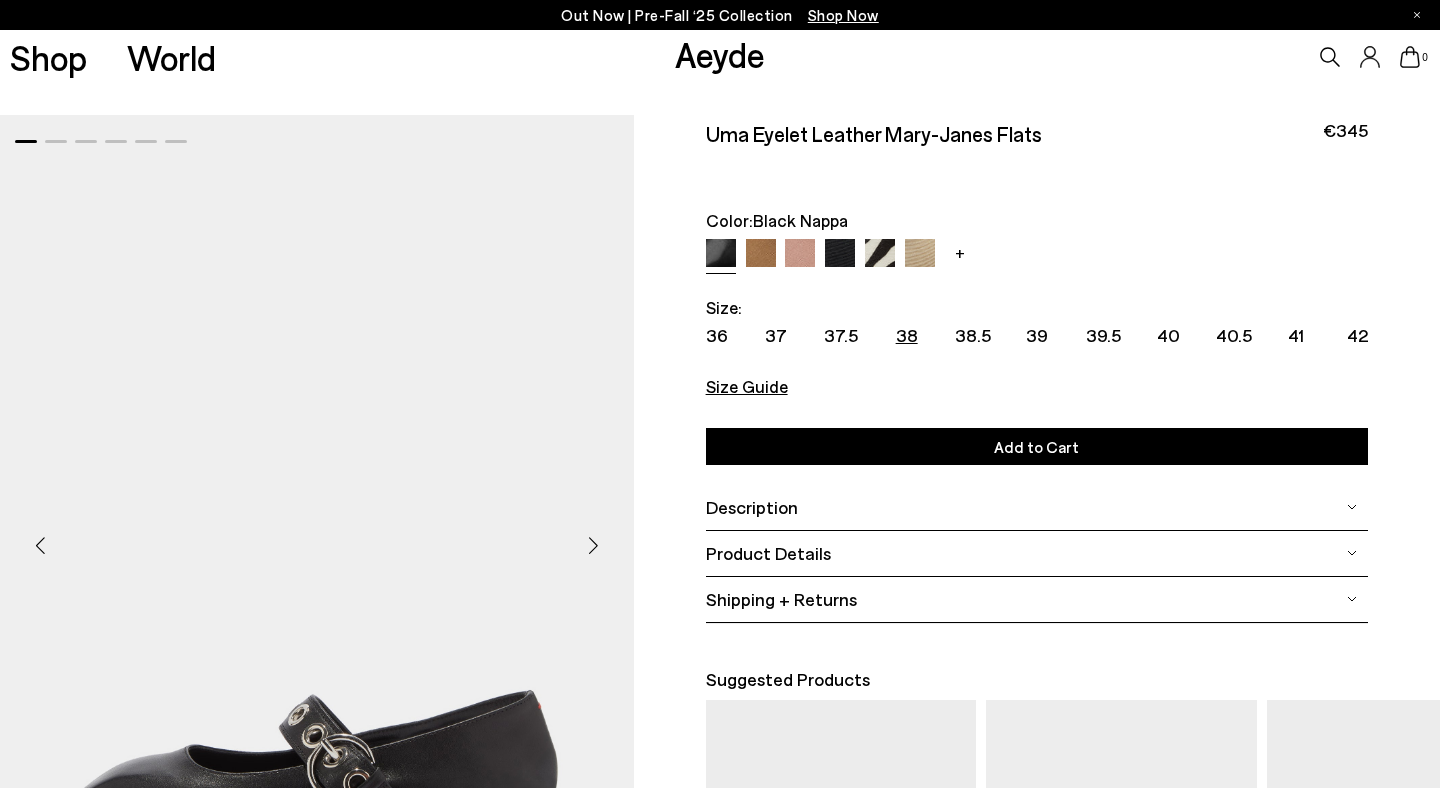 click on "38" at bounding box center [907, 335] 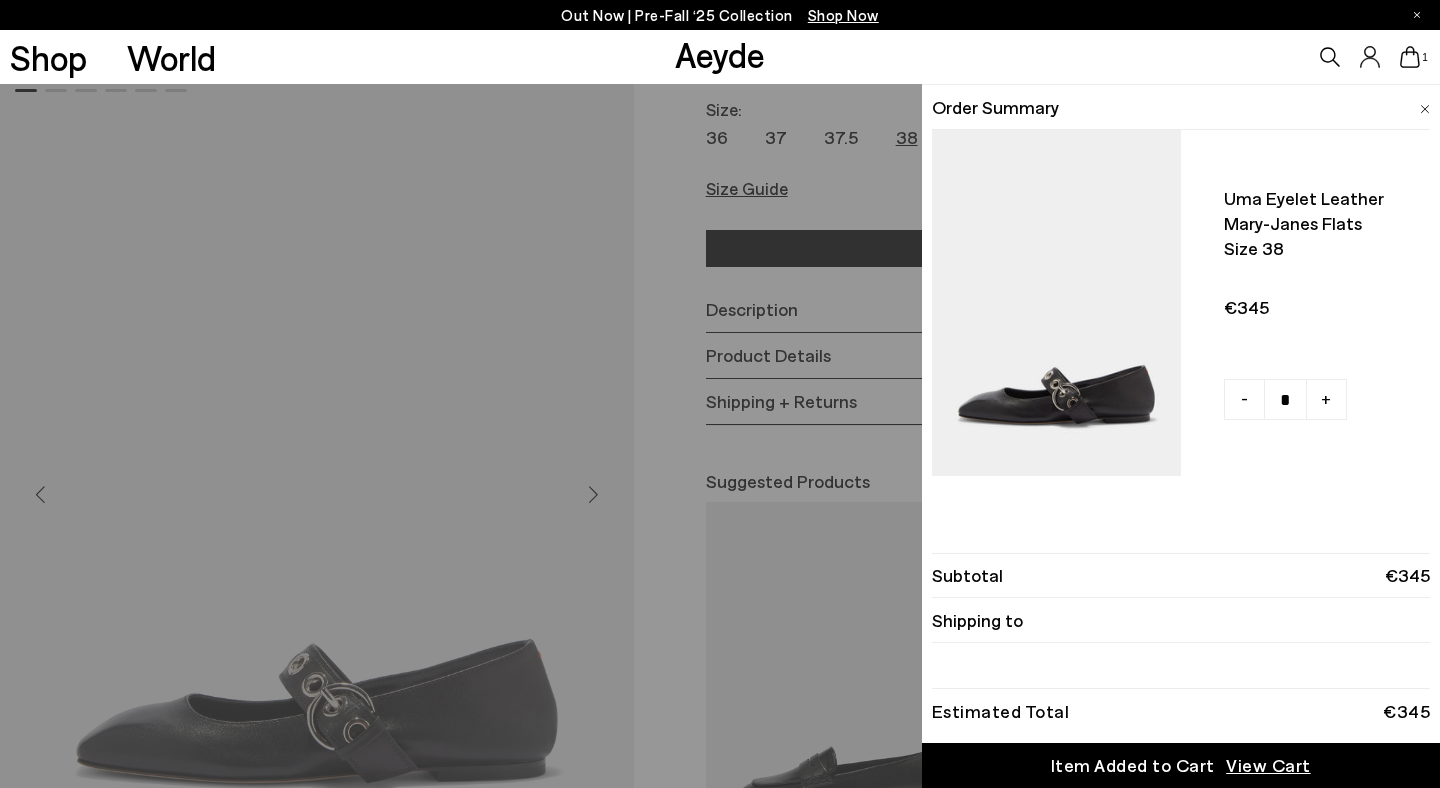 scroll, scrollTop: 204, scrollLeft: 0, axis: vertical 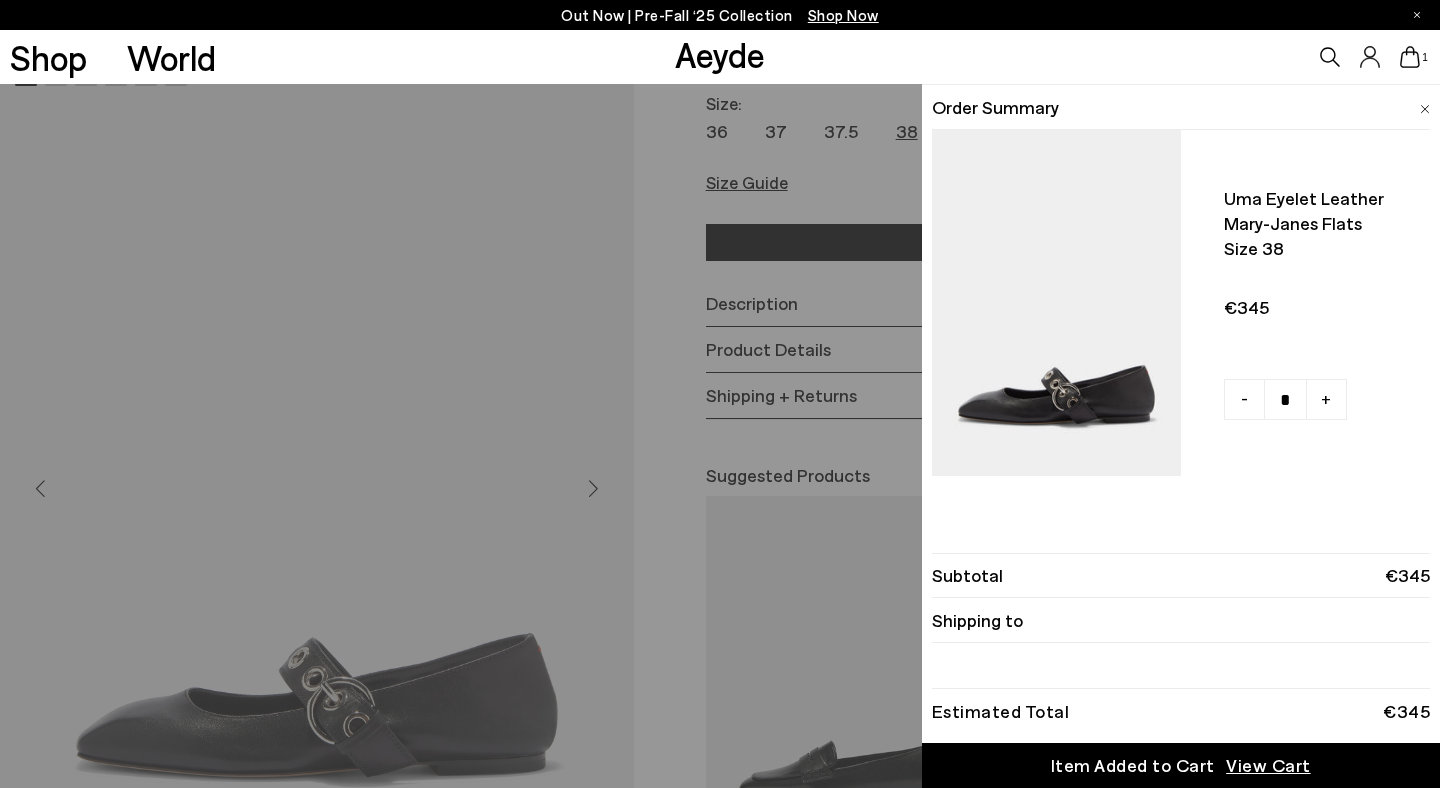 click on "View Cart" at bounding box center (1268, 765) 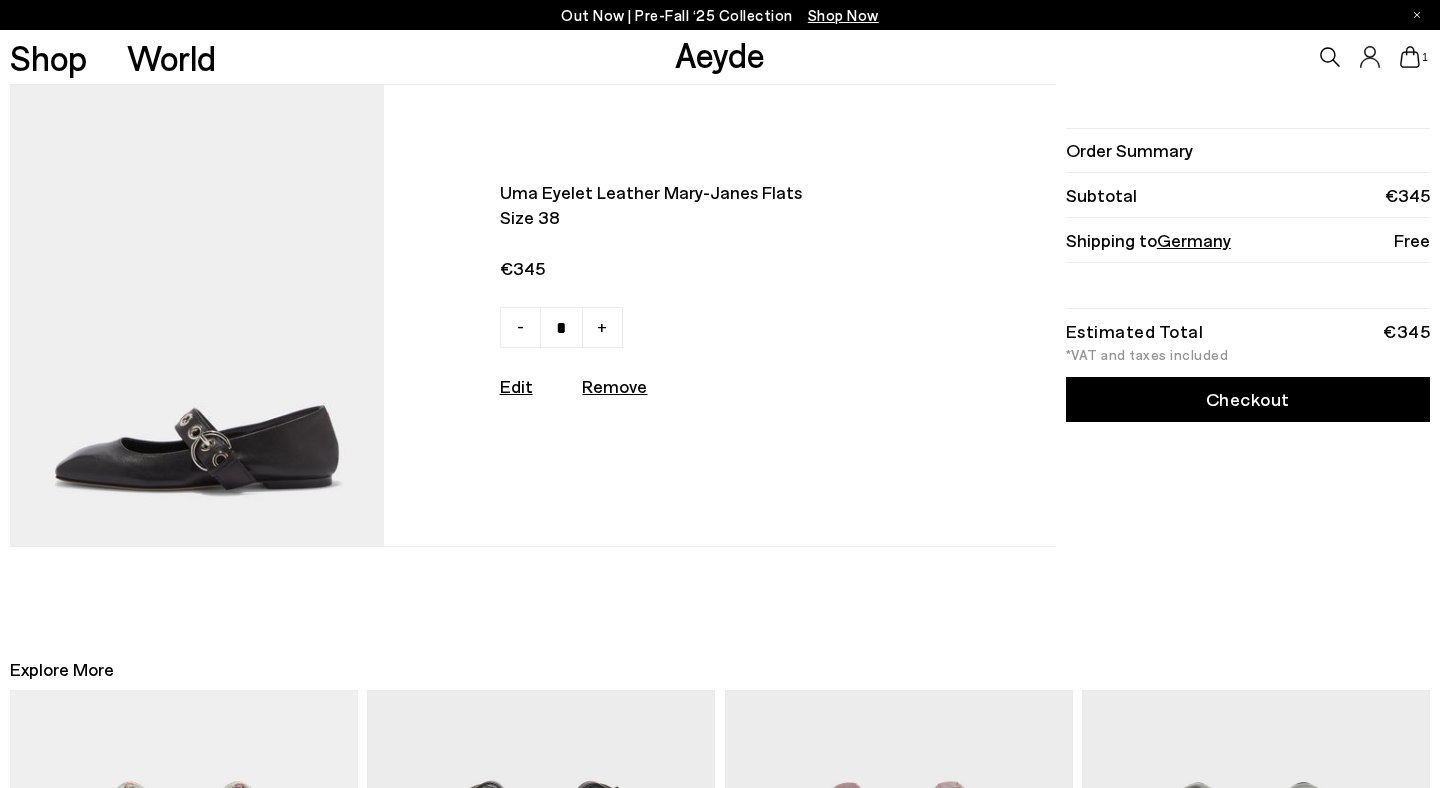 scroll, scrollTop: 0, scrollLeft: 0, axis: both 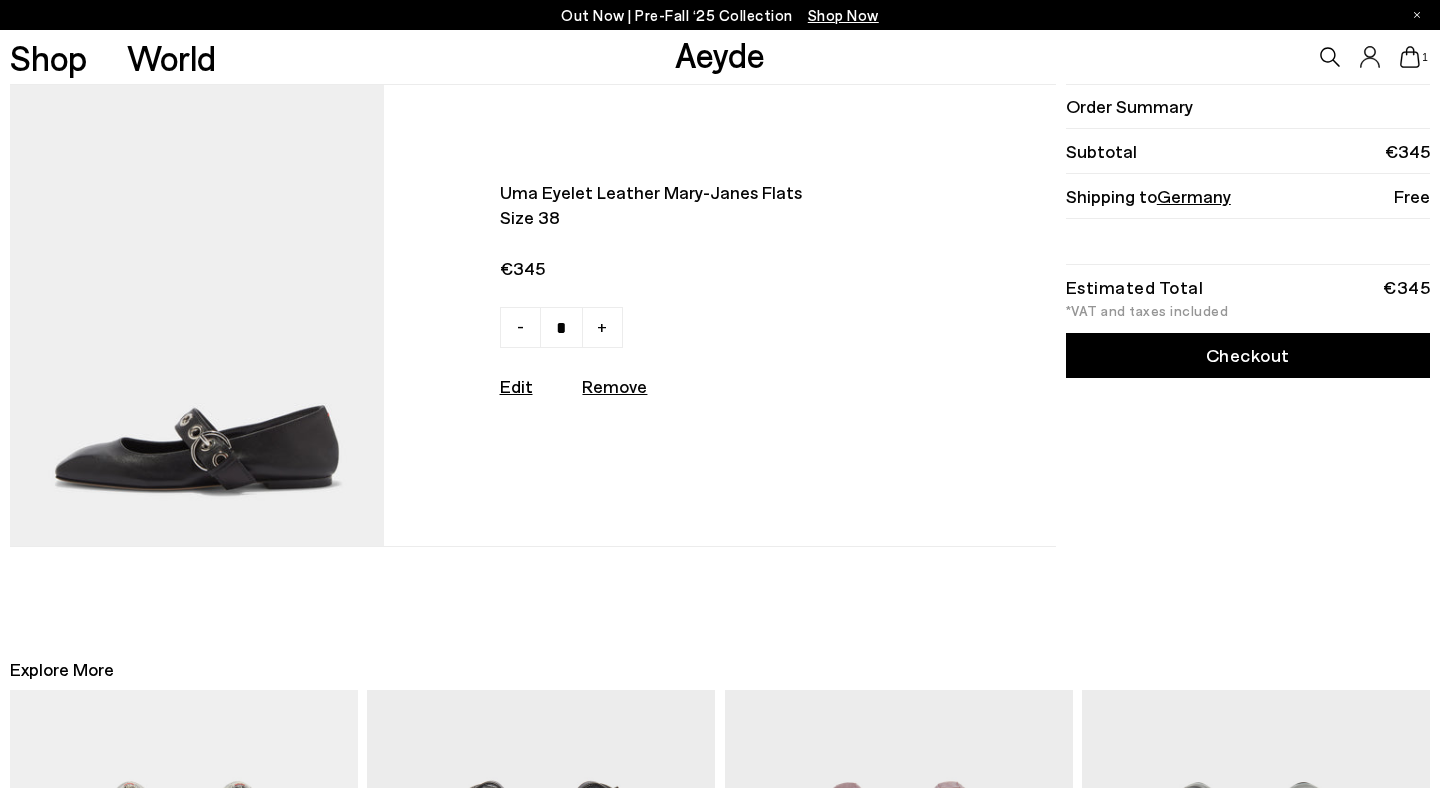 click on "Checkout" at bounding box center (1248, 355) 